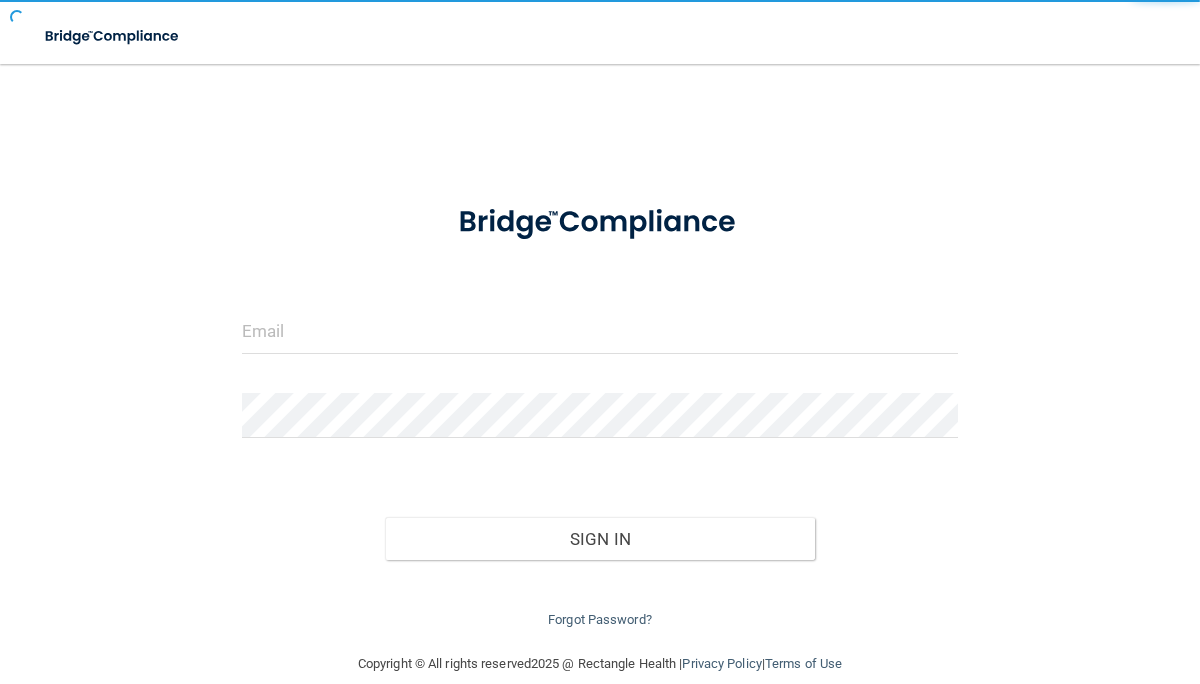 scroll, scrollTop: 0, scrollLeft: 0, axis: both 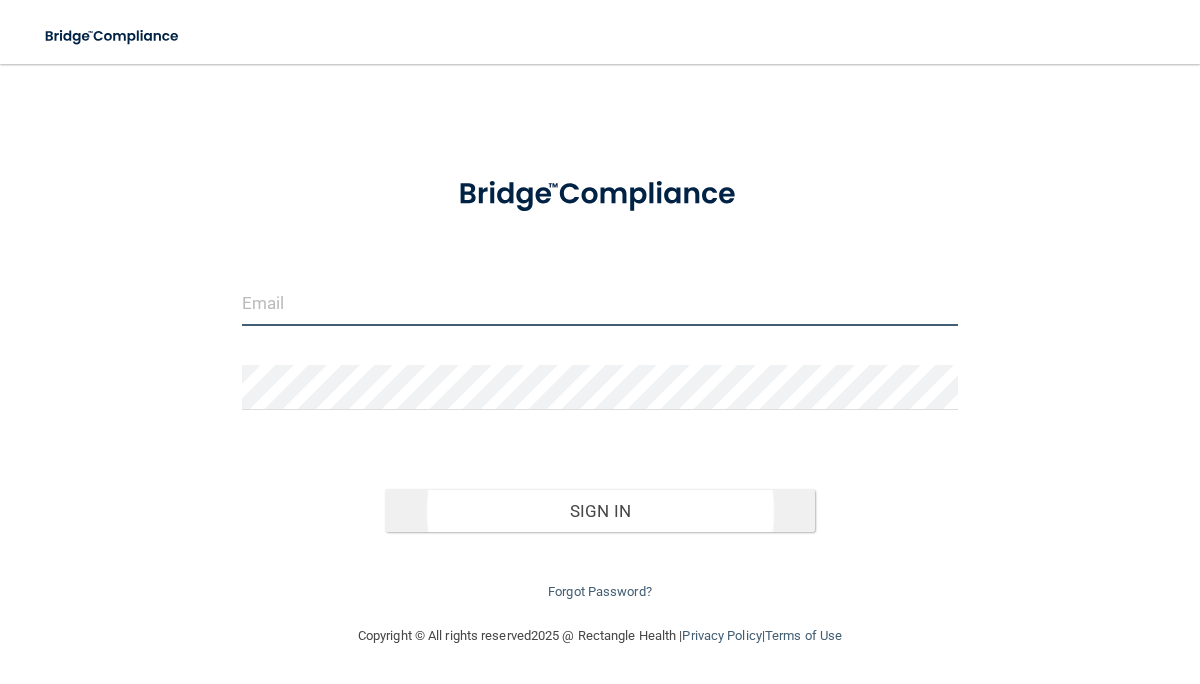 type on "[EMAIL_ADDRESS][DOMAIN_NAME]" 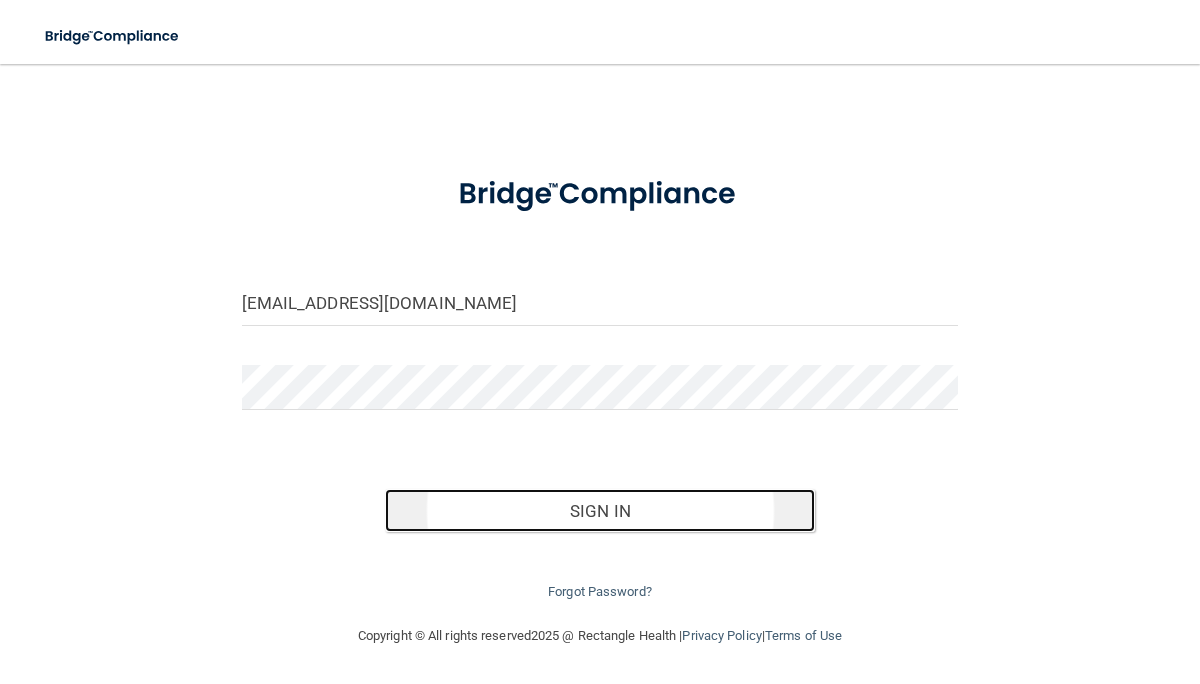 click on "Sign In" at bounding box center [600, 511] 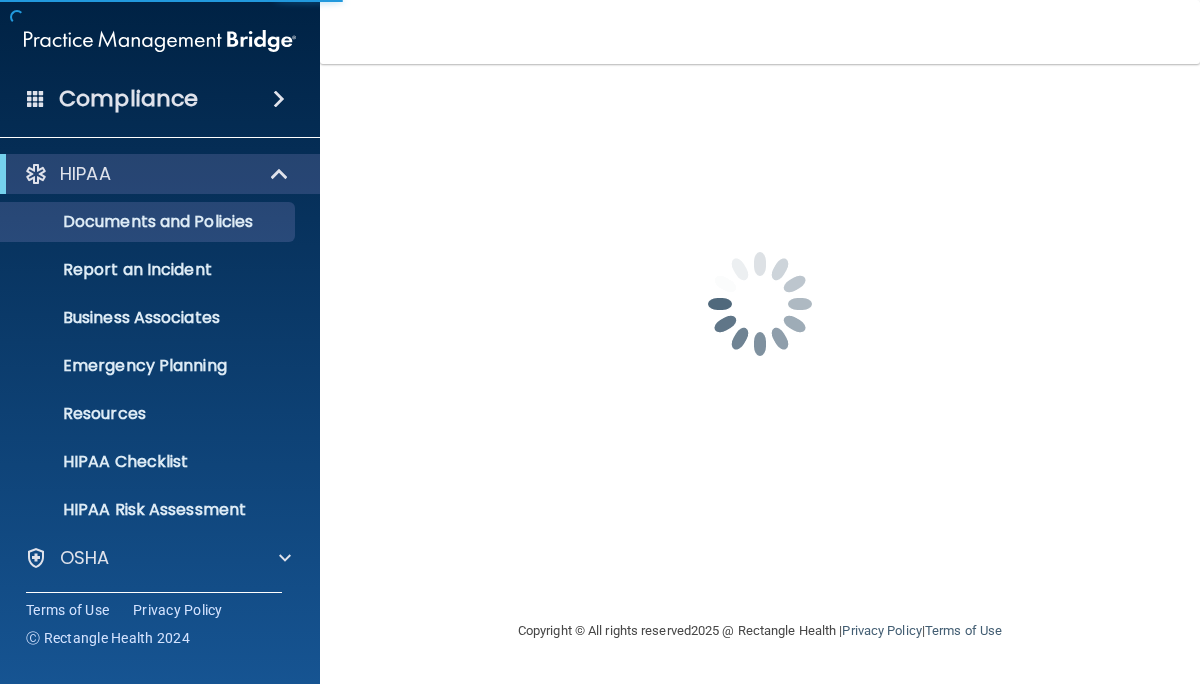 scroll, scrollTop: 0, scrollLeft: 0, axis: both 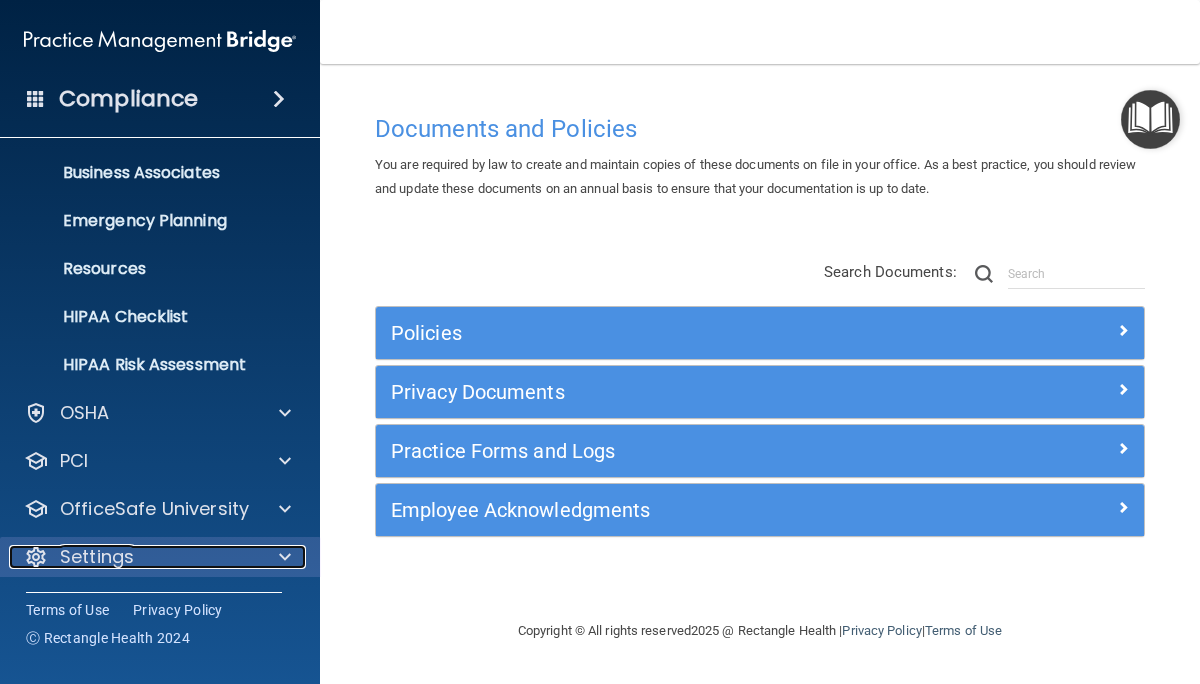 click on "Settings" at bounding box center (97, 557) 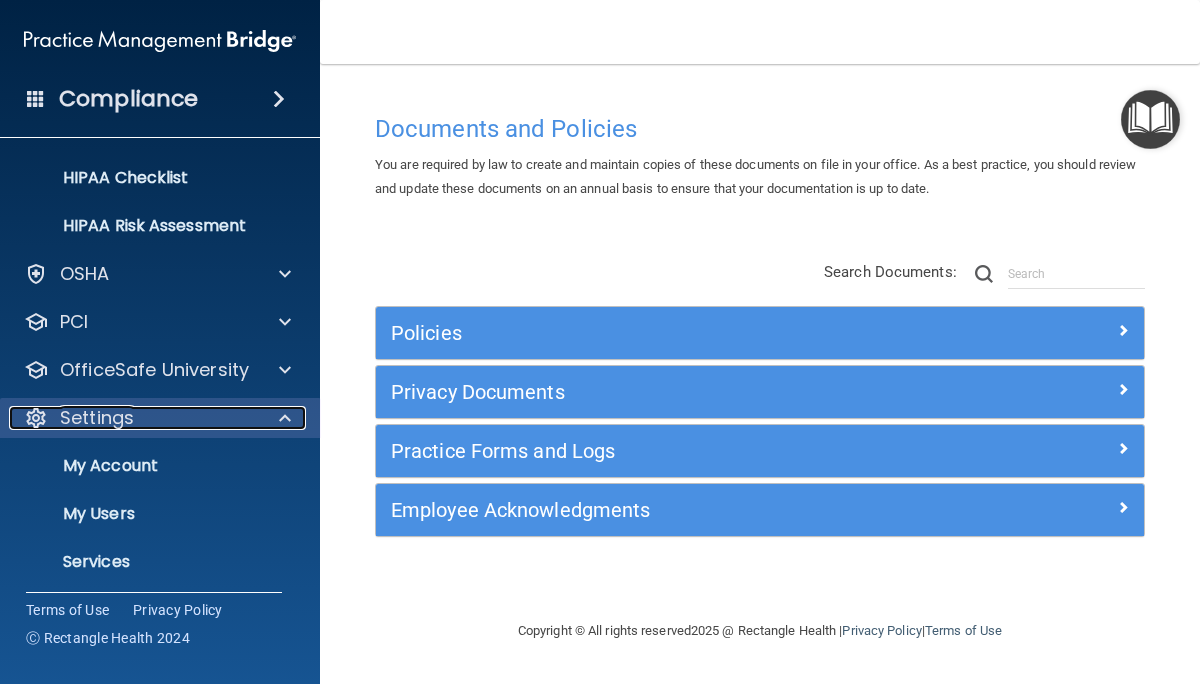 scroll, scrollTop: 385, scrollLeft: 0, axis: vertical 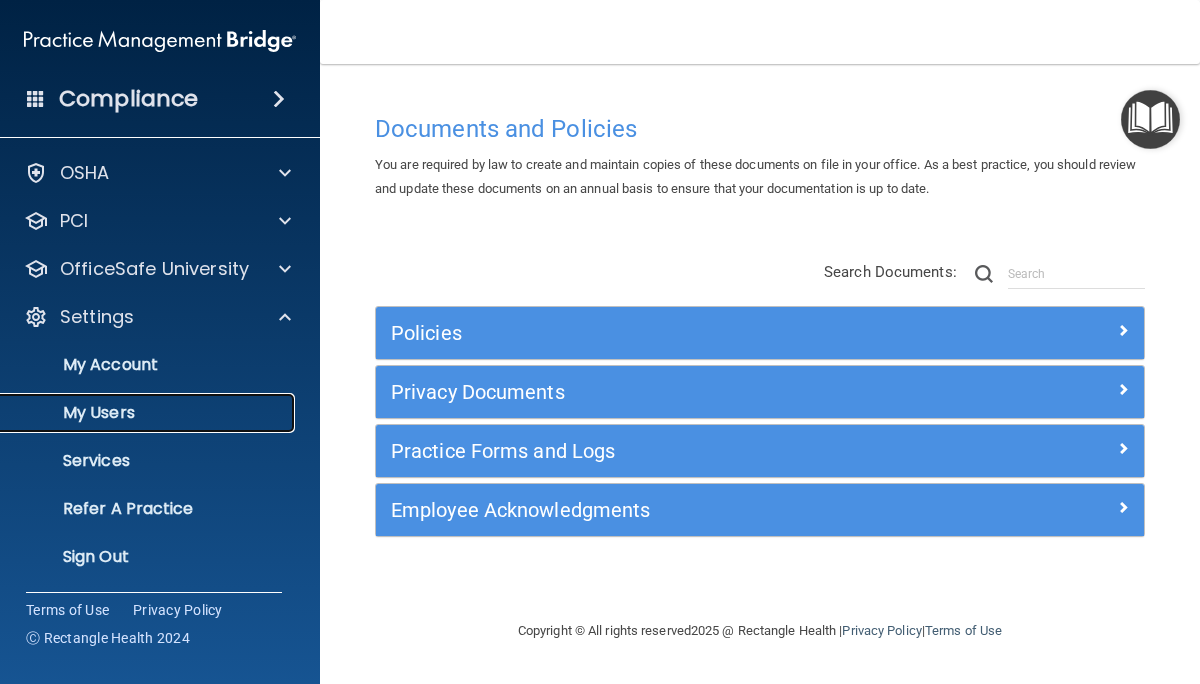 click on "My Users" at bounding box center [149, 413] 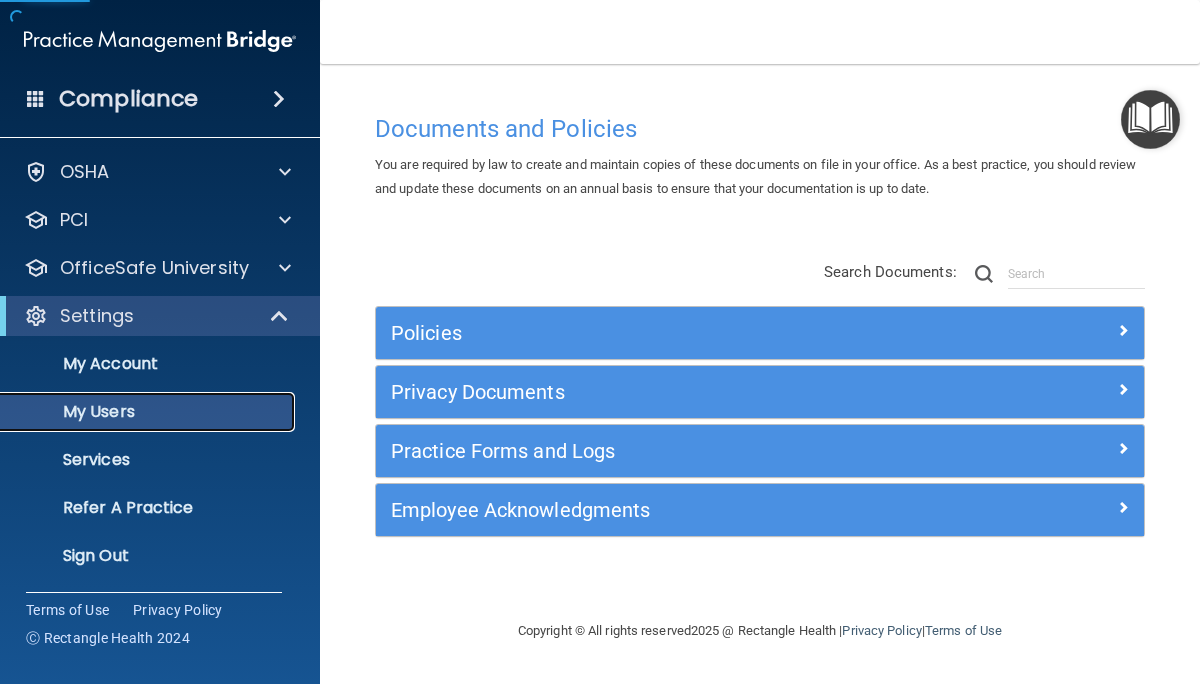 scroll, scrollTop: 49, scrollLeft: 0, axis: vertical 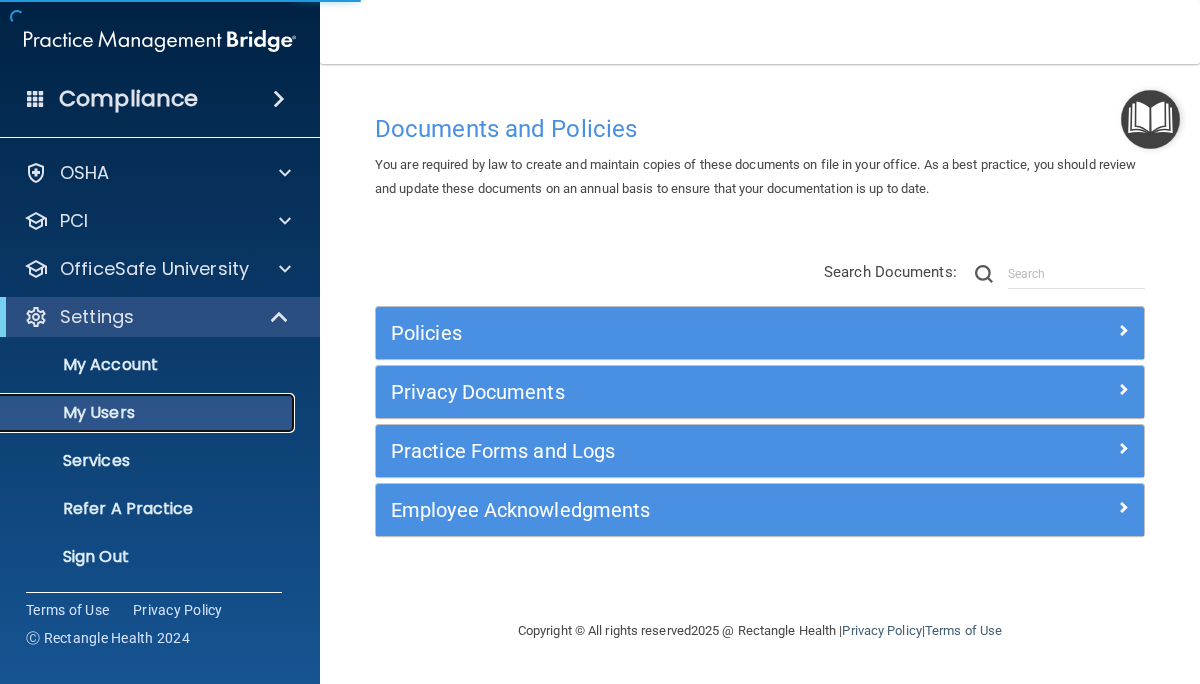 select on "20" 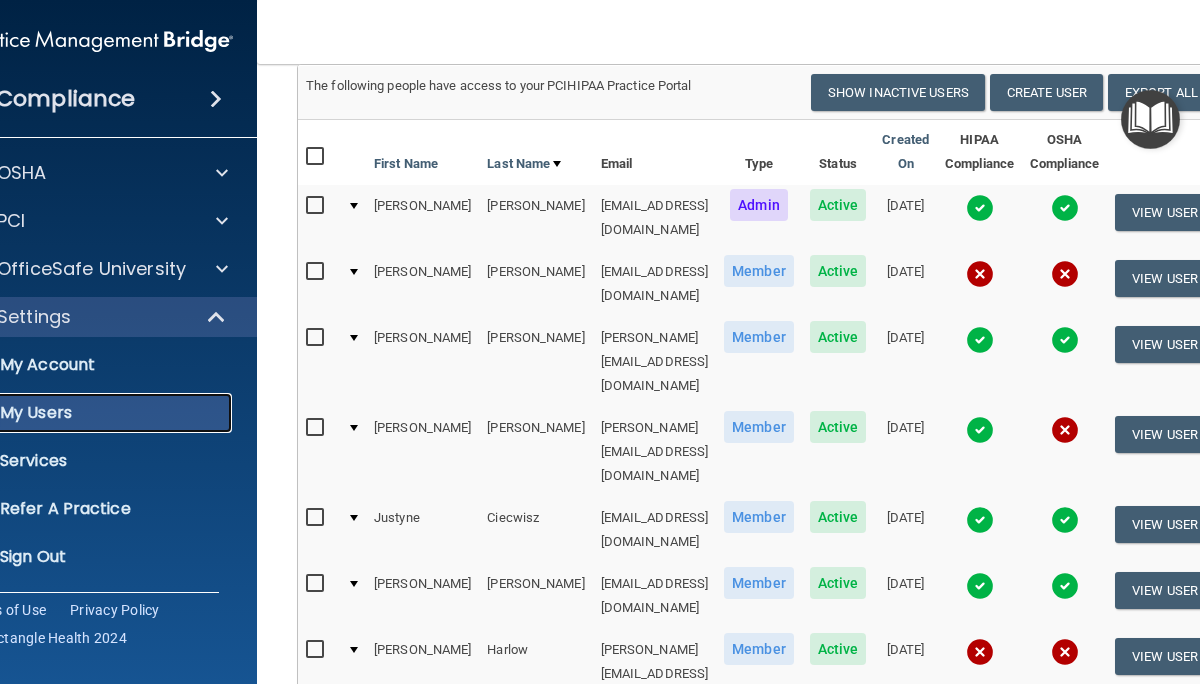 scroll, scrollTop: 157, scrollLeft: 0, axis: vertical 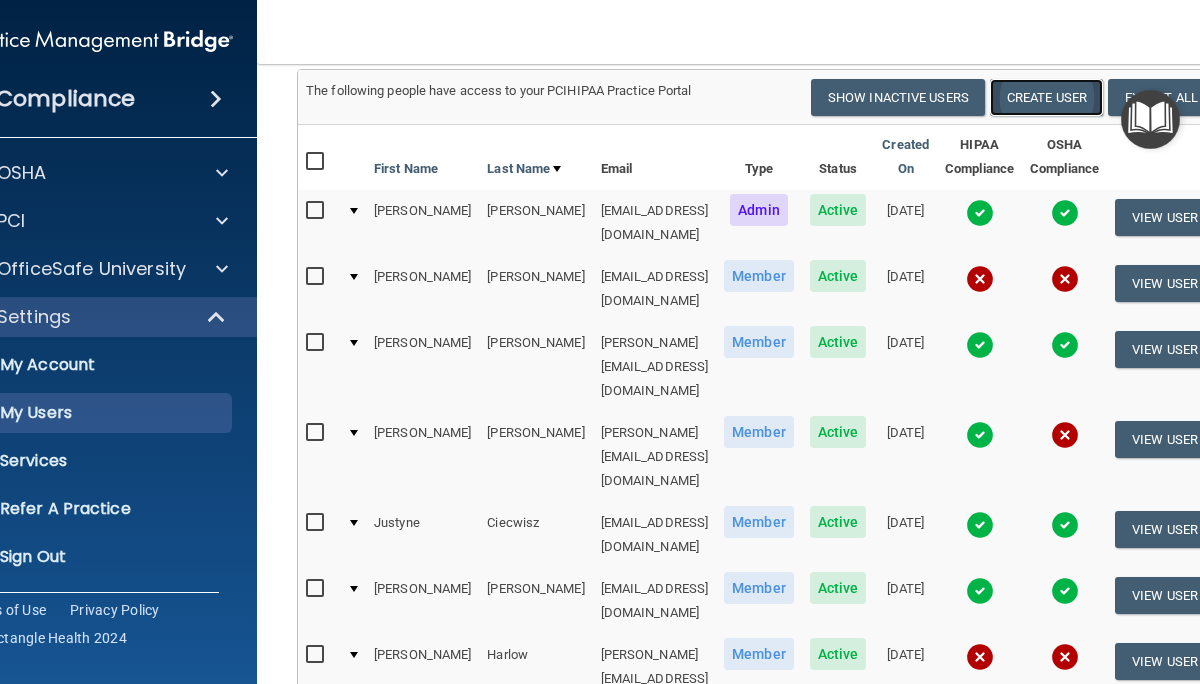click on "Create User" at bounding box center (1046, 97) 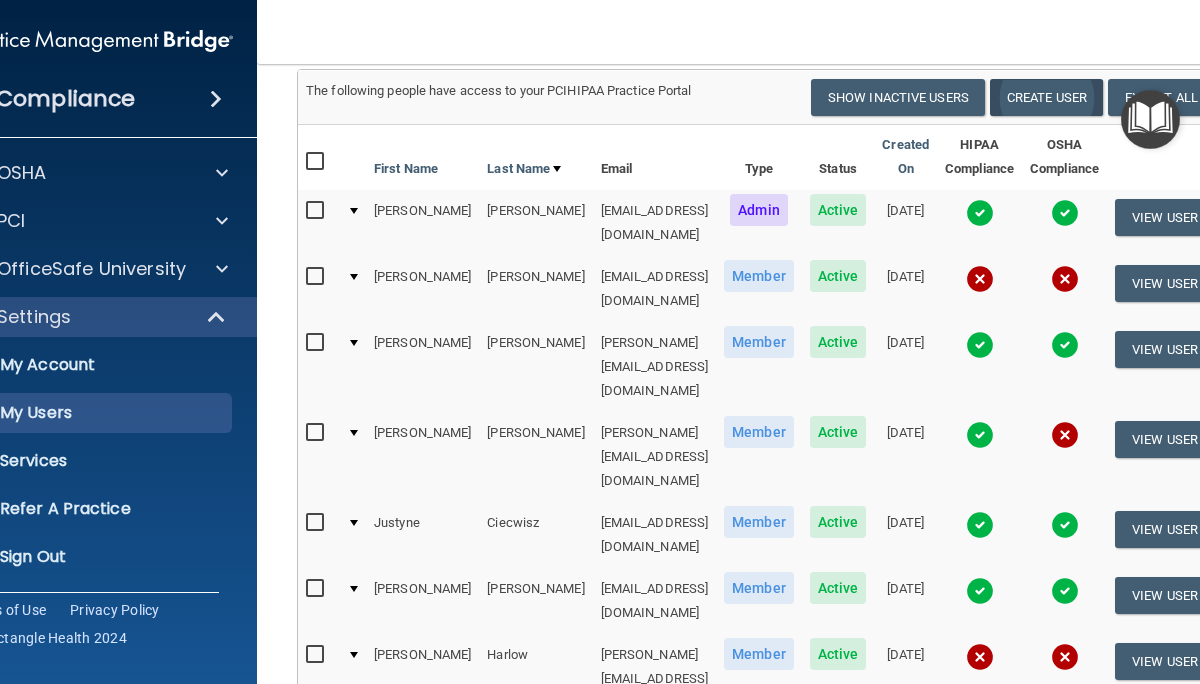 scroll, scrollTop: 0, scrollLeft: 0, axis: both 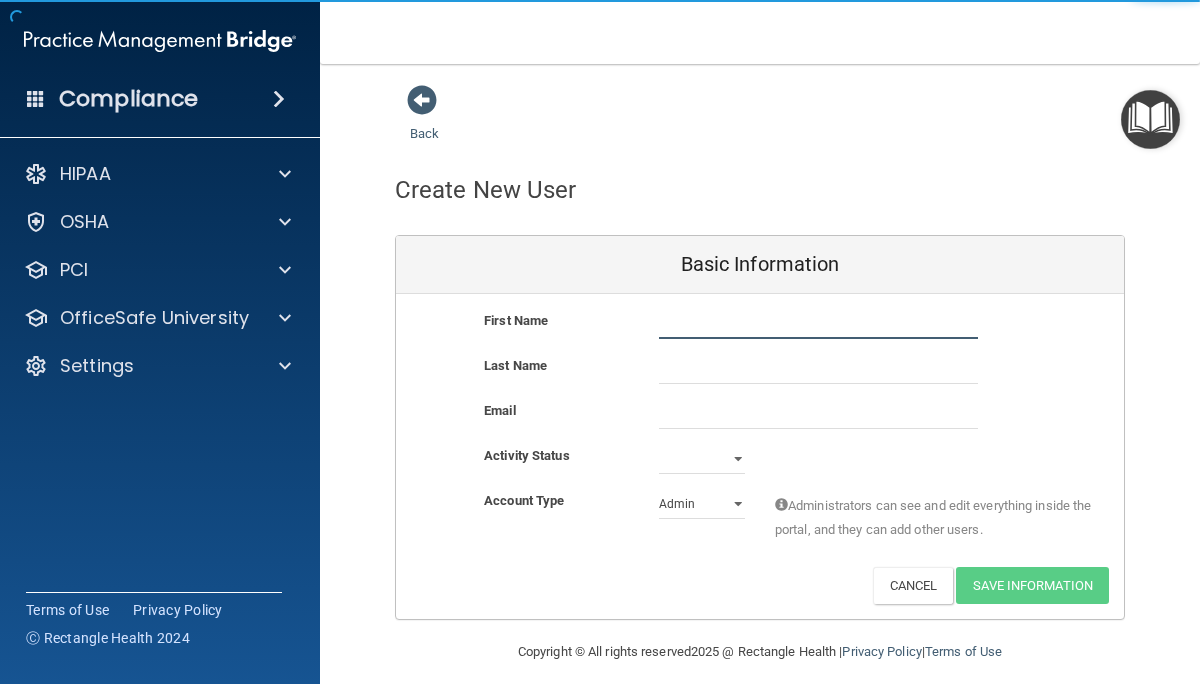 click at bounding box center (818, 324) 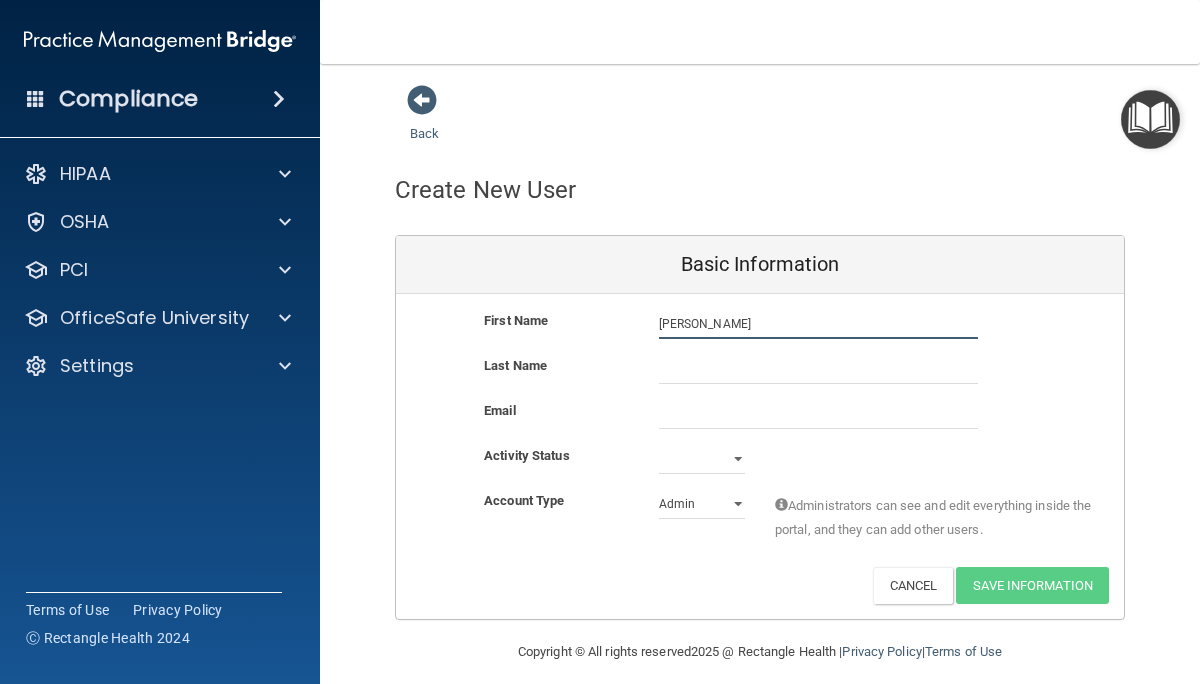 type on "[PERSON_NAME]" 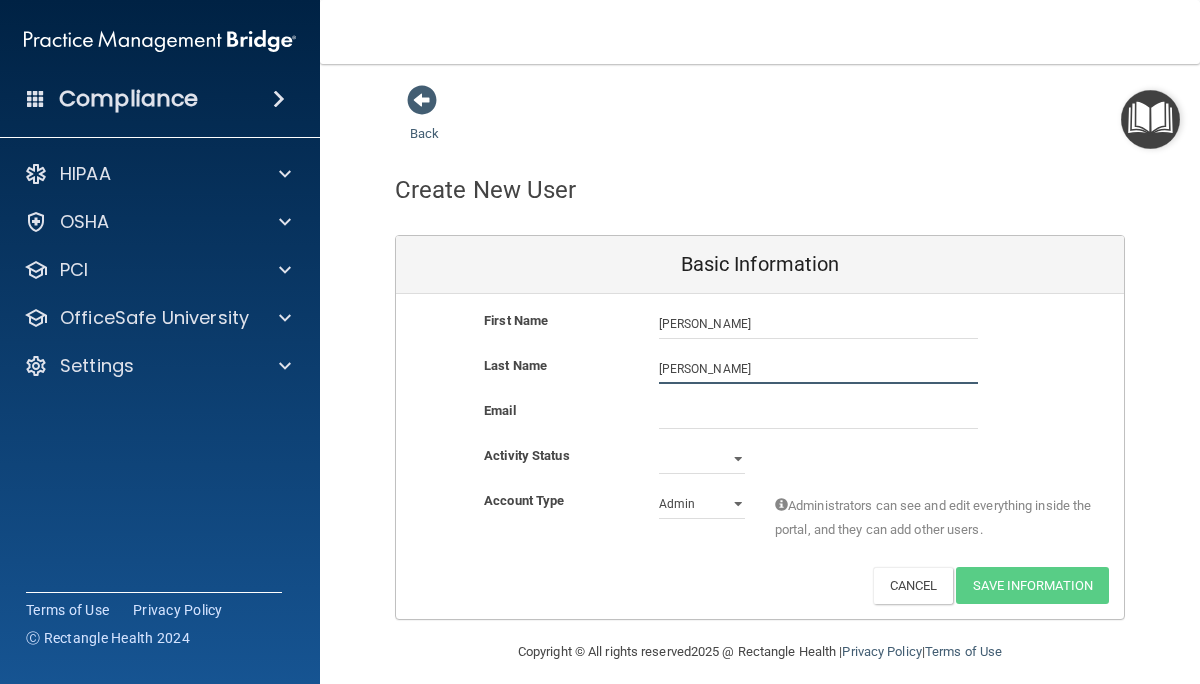 type on "[PERSON_NAME]" 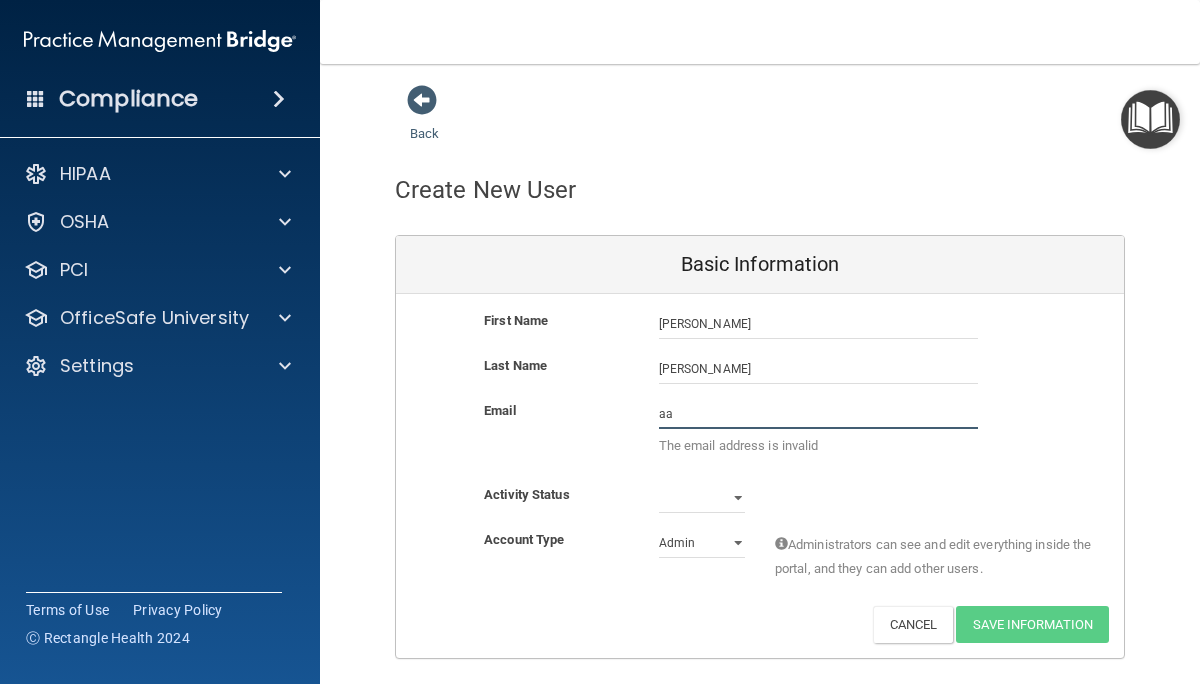 type on "a" 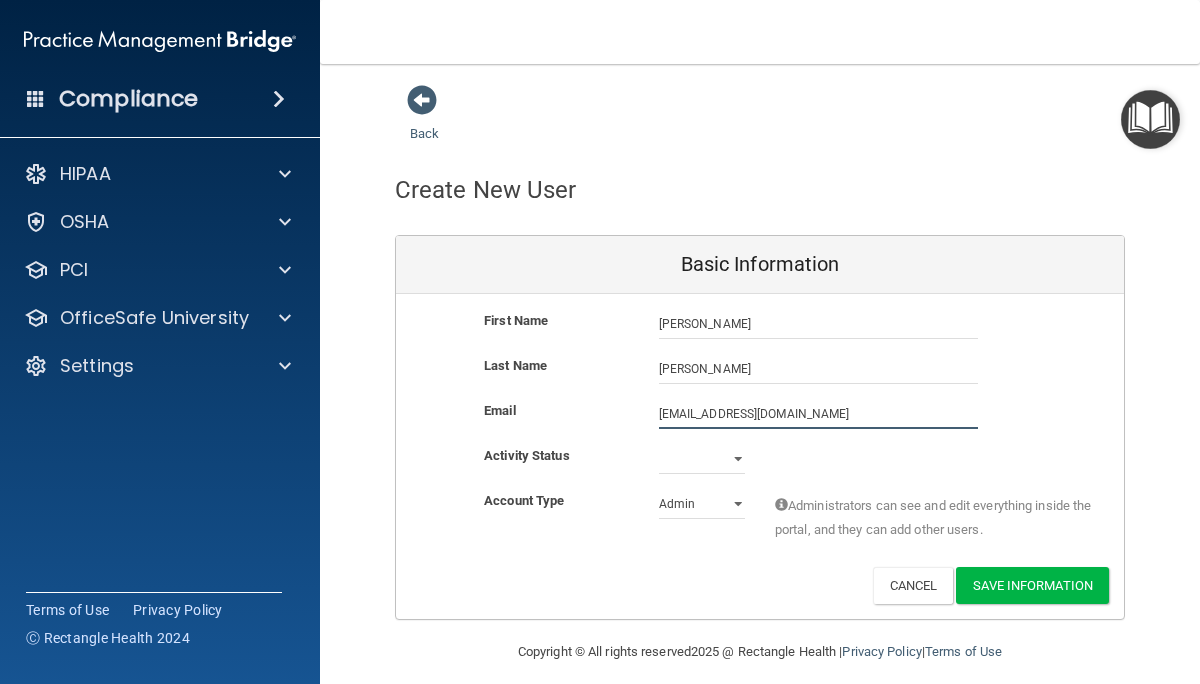 scroll, scrollTop: 6, scrollLeft: 0, axis: vertical 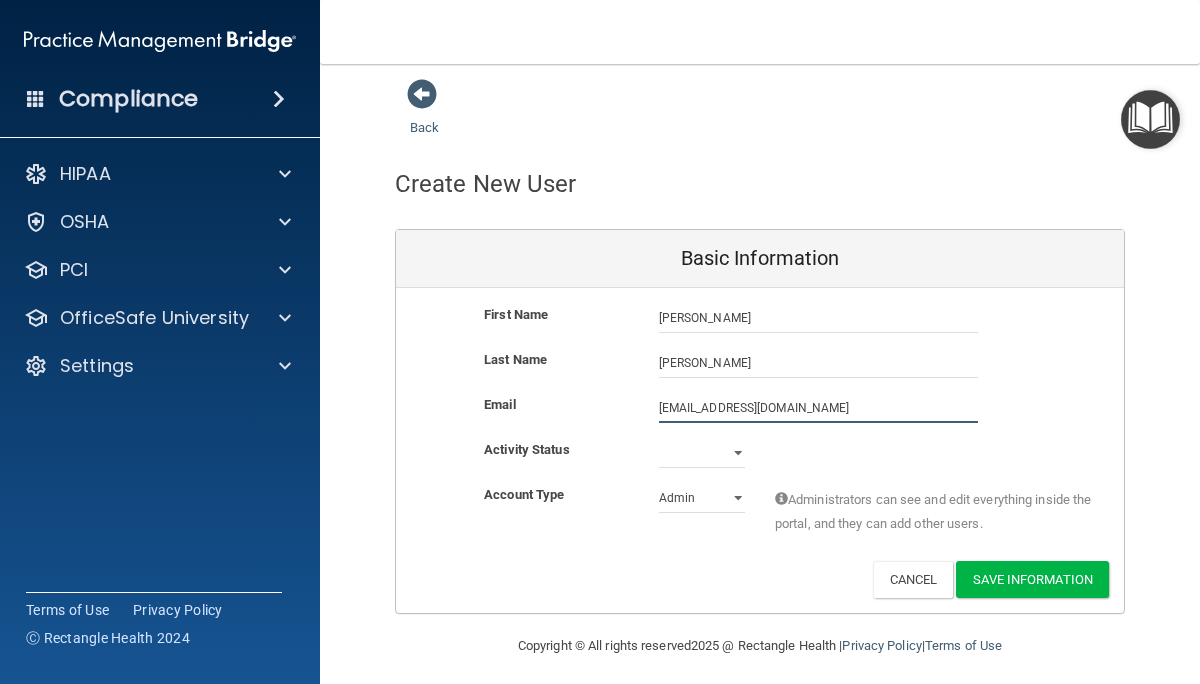 type on "[EMAIL_ADDRESS][DOMAIN_NAME]" 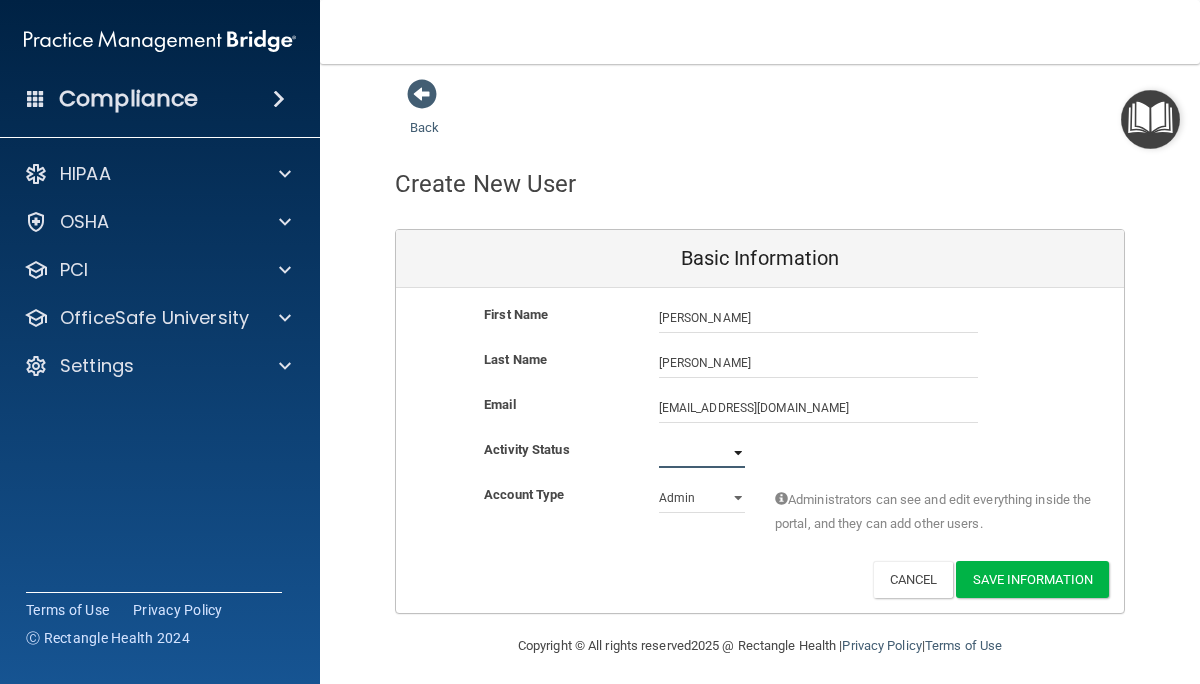 click on "Active  Inactive" at bounding box center [702, 453] 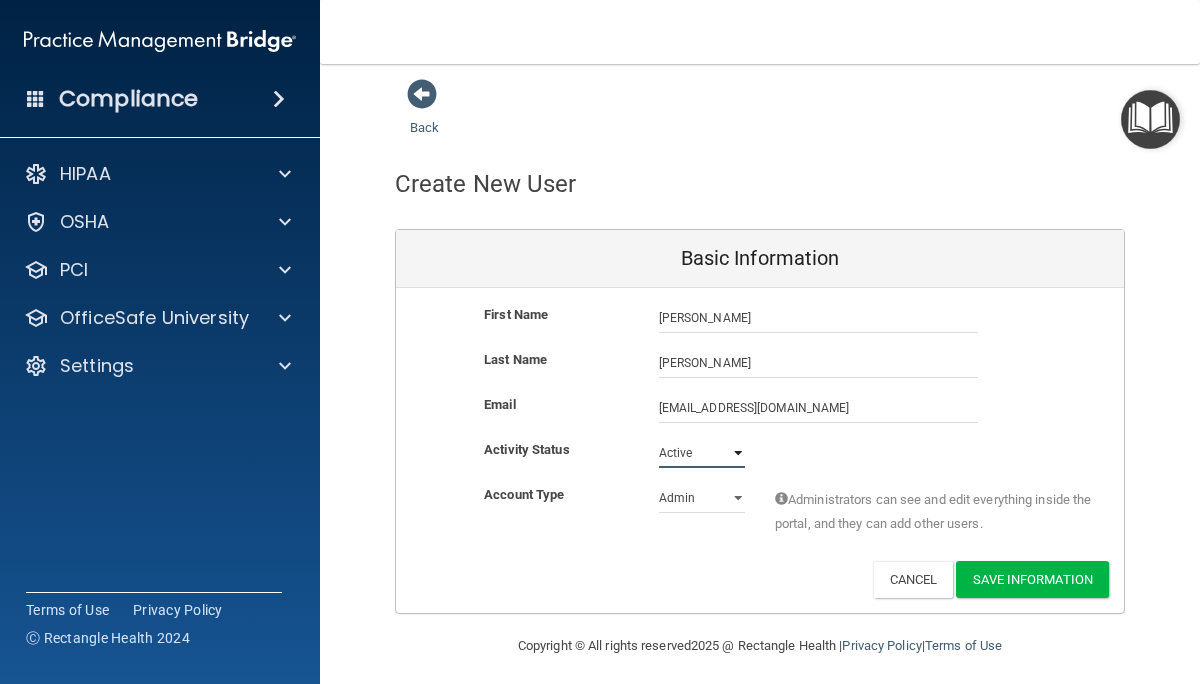 scroll, scrollTop: 16, scrollLeft: 0, axis: vertical 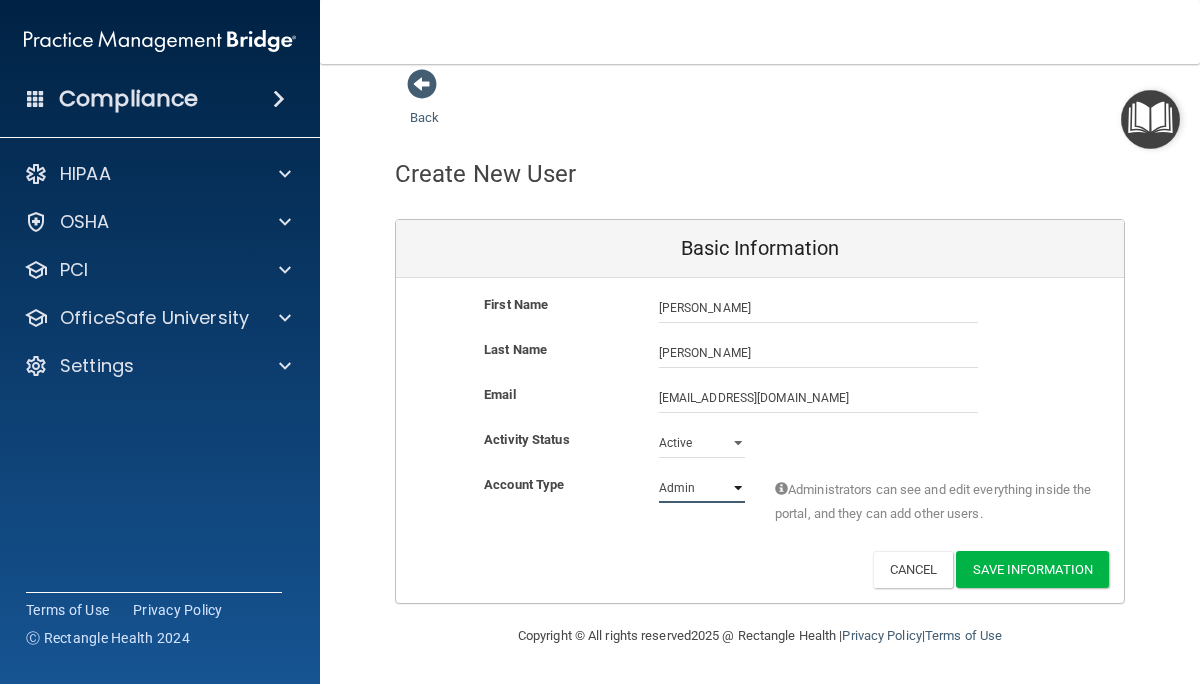 click on "Admin  Member" at bounding box center (702, 488) 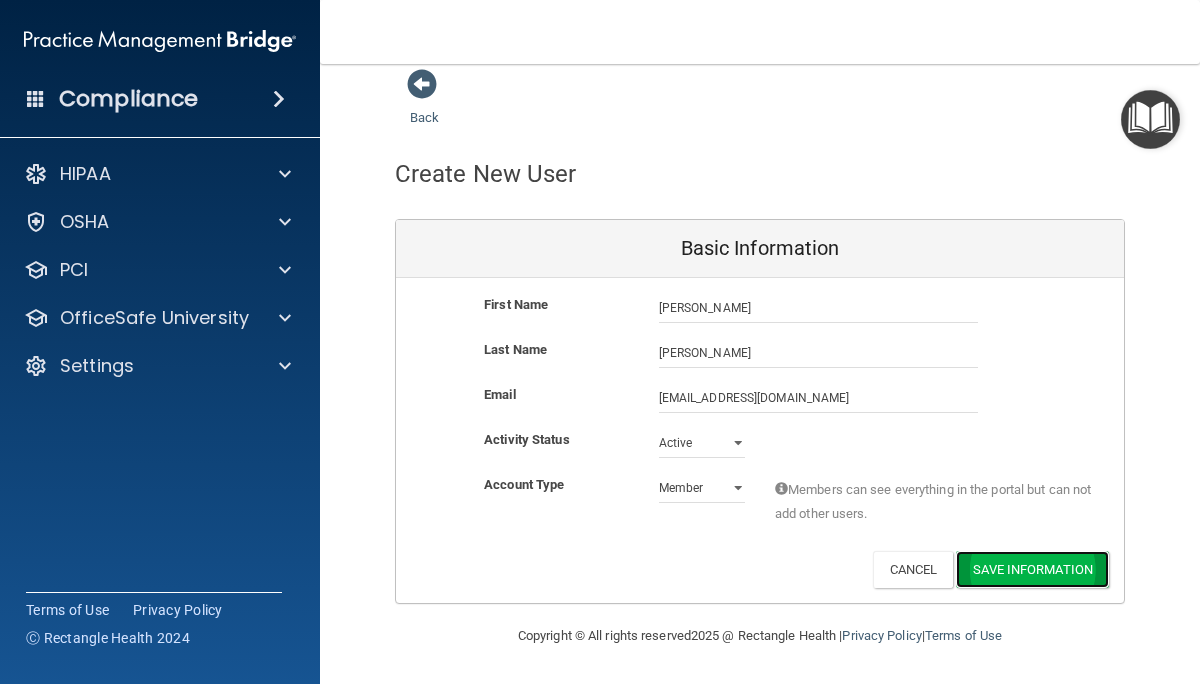 click on "Save Information" at bounding box center (1032, 569) 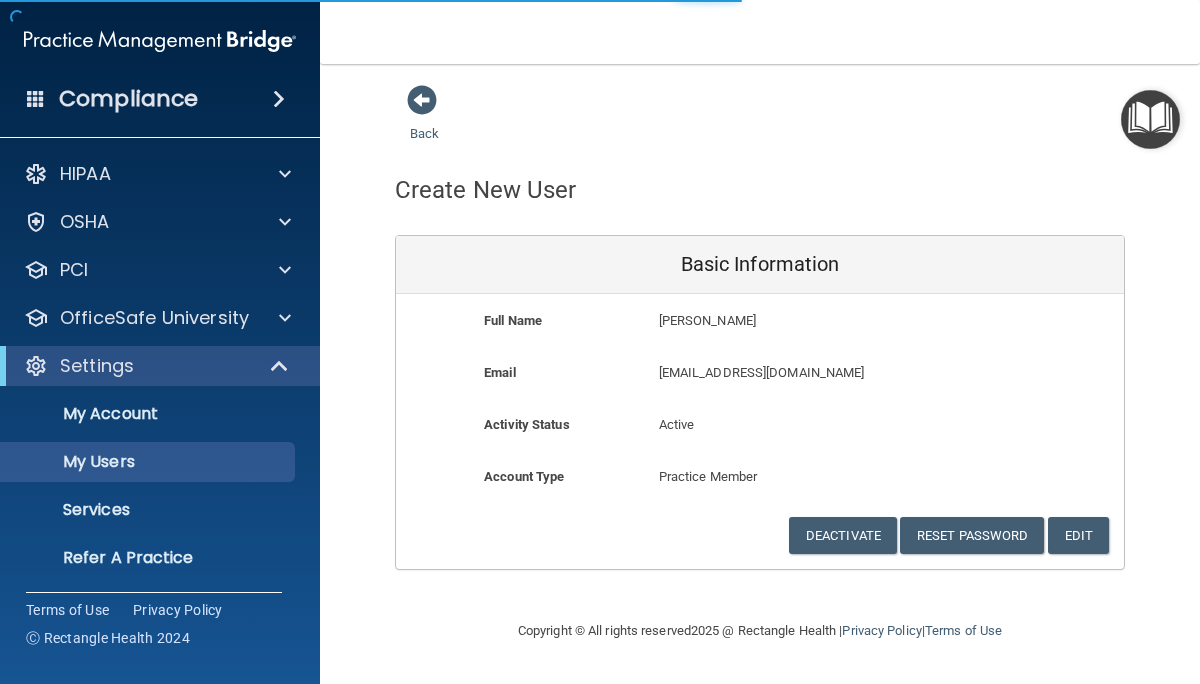 select on "20" 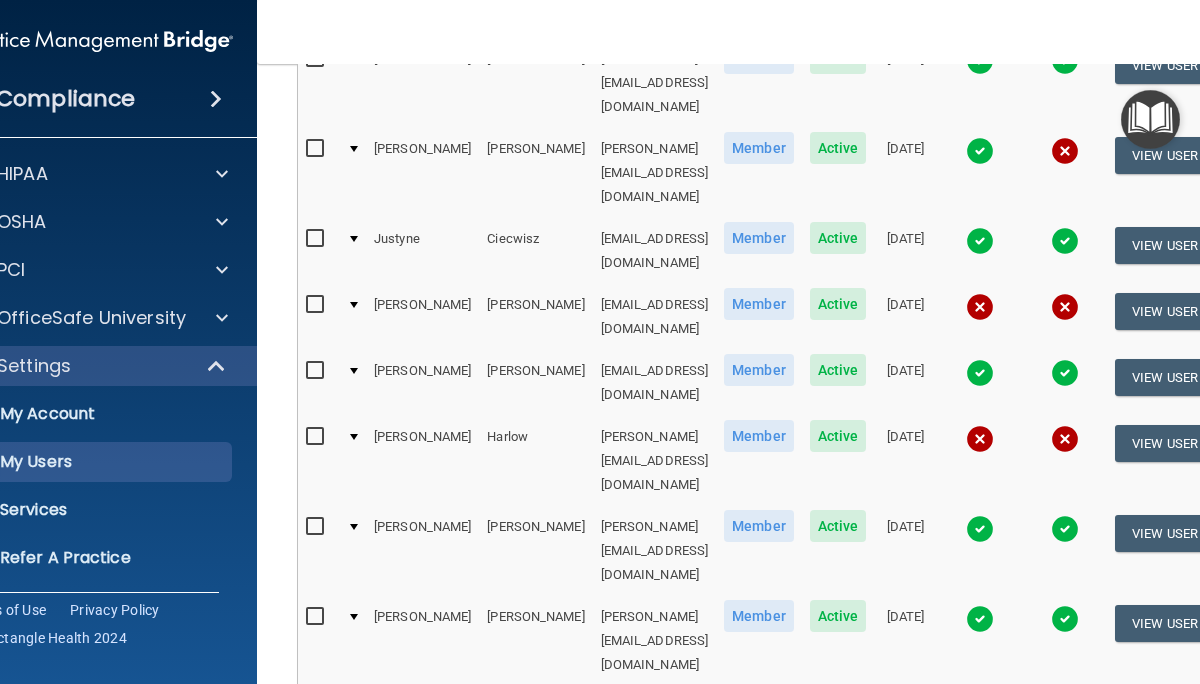 scroll, scrollTop: 517, scrollLeft: 0, axis: vertical 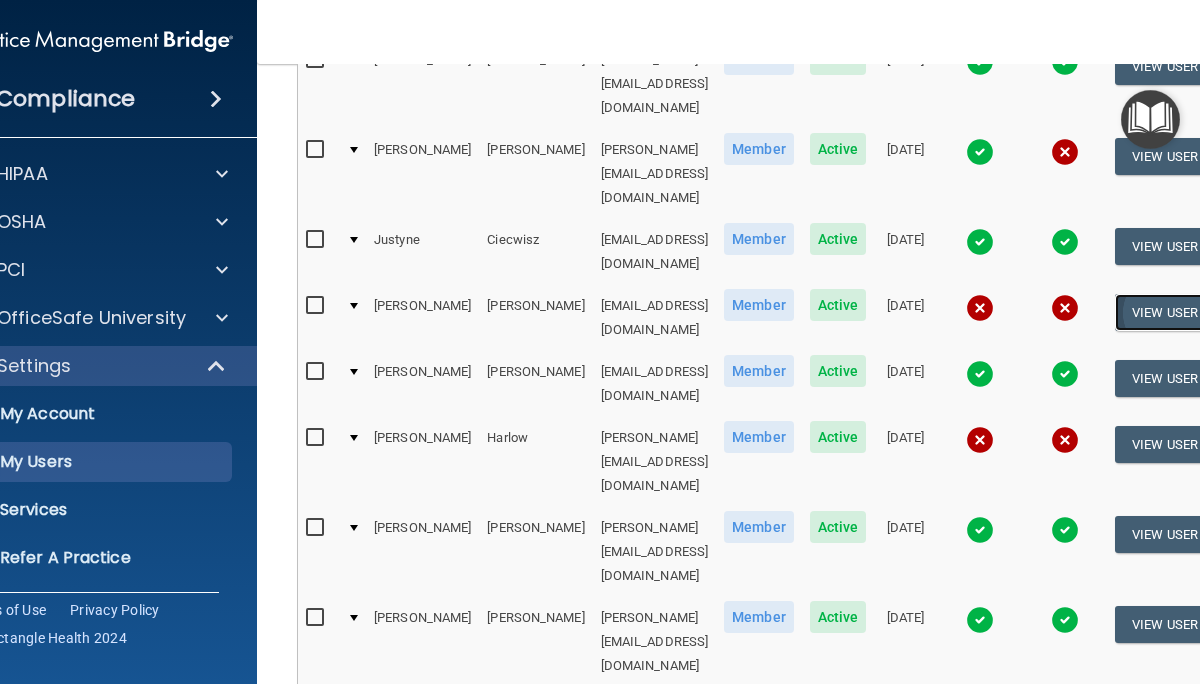 click on "View User" at bounding box center [1164, 312] 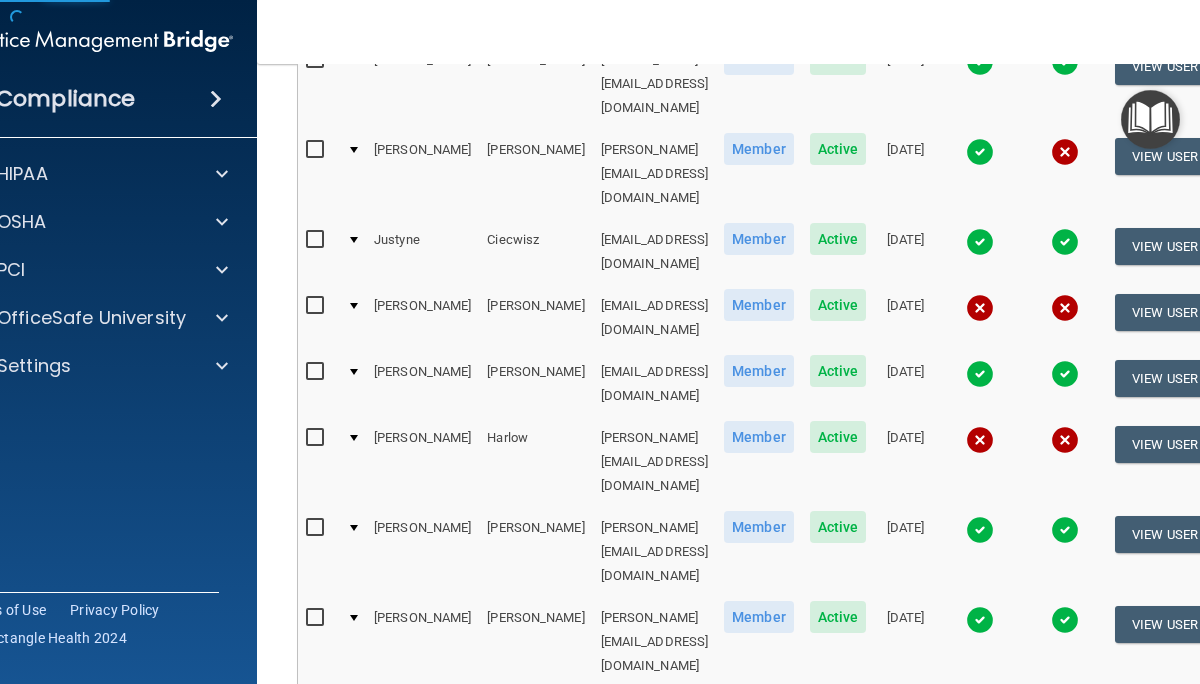 scroll, scrollTop: 0, scrollLeft: 0, axis: both 